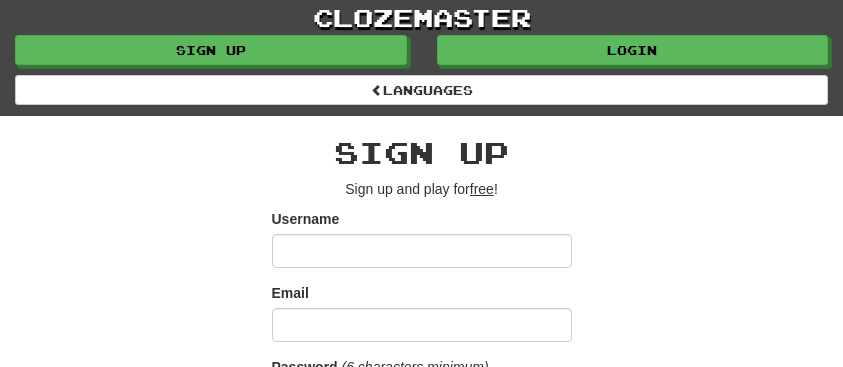 scroll, scrollTop: 0, scrollLeft: 0, axis: both 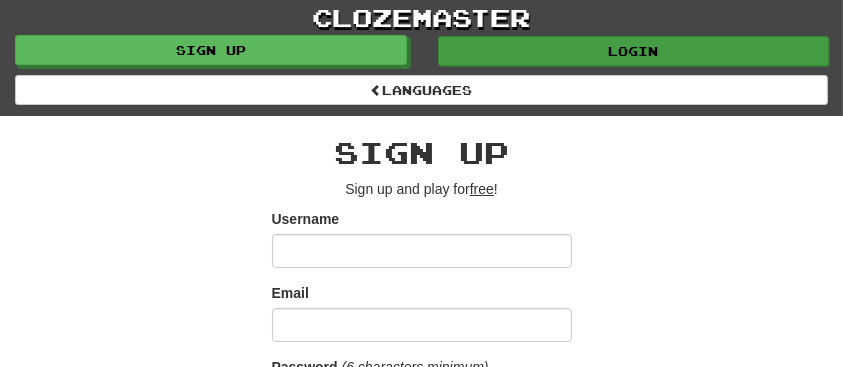 type on "*********" 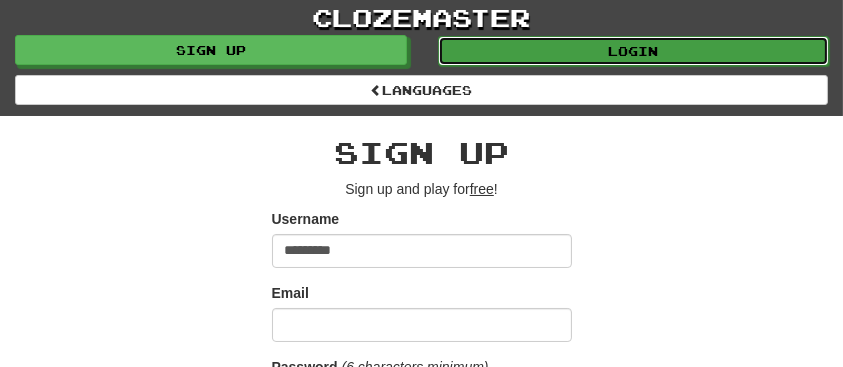 click on "Login" at bounding box center (634, 51) 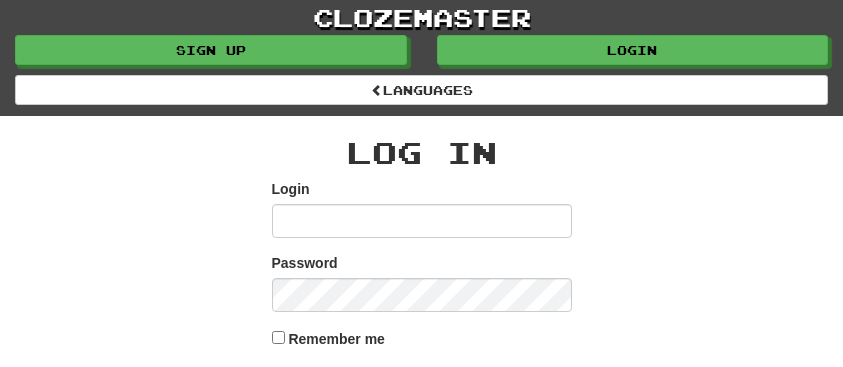 scroll, scrollTop: 0, scrollLeft: 0, axis: both 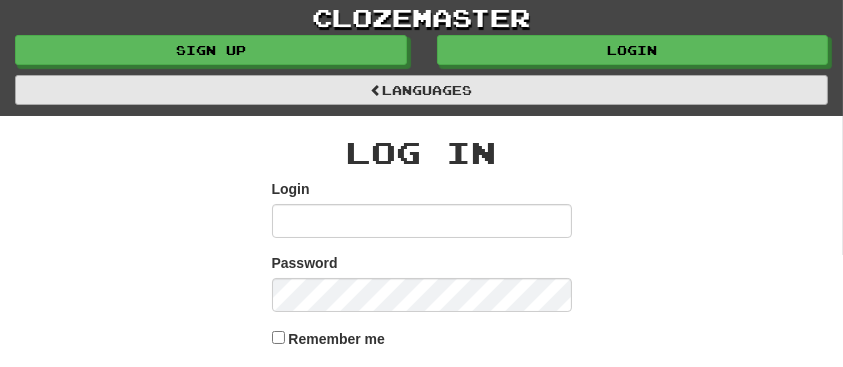 type on "*********" 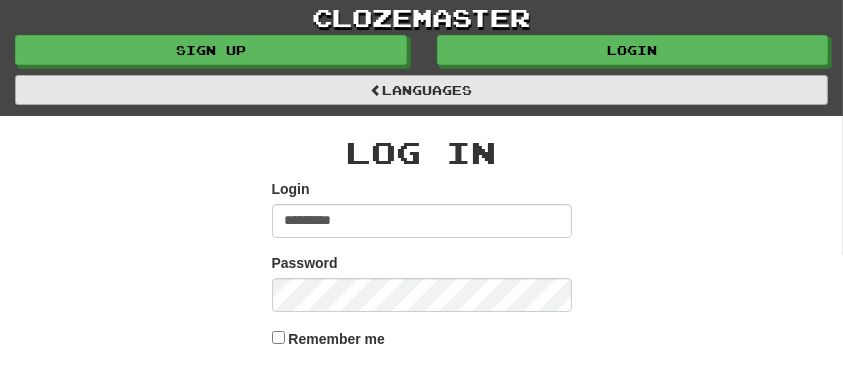 click on "******" at bounding box center [422, 392] 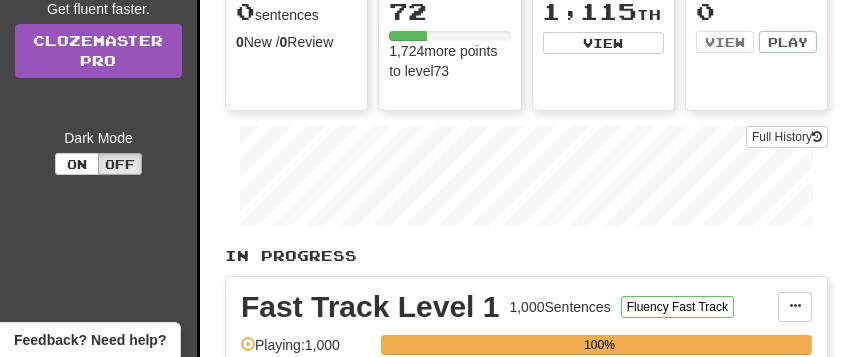 scroll, scrollTop: 389, scrollLeft: 16, axis: both 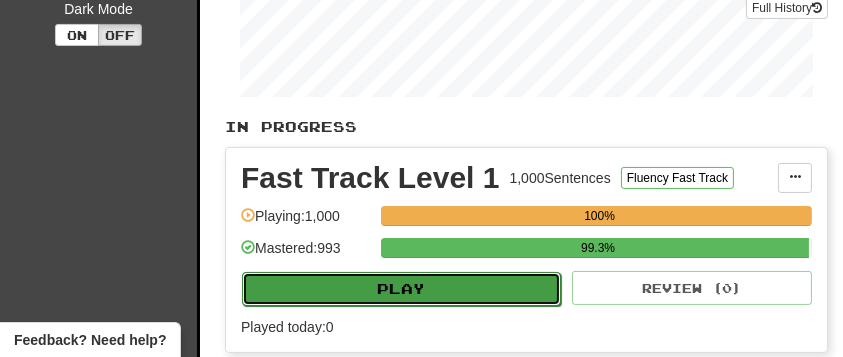 click on "Play" at bounding box center [401, 289] 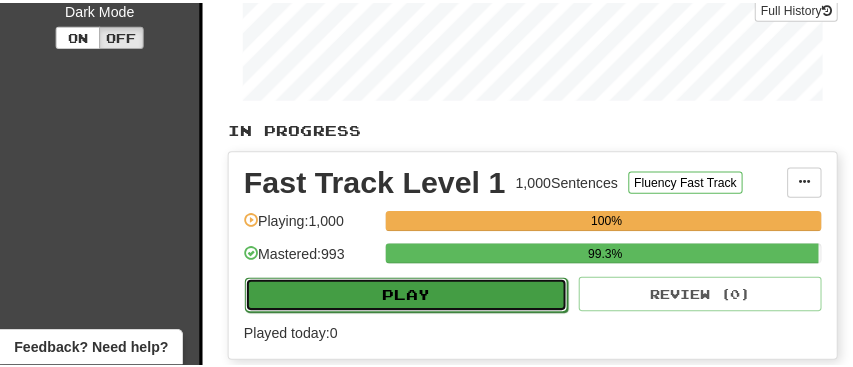 scroll, scrollTop: 389, scrollLeft: 6, axis: both 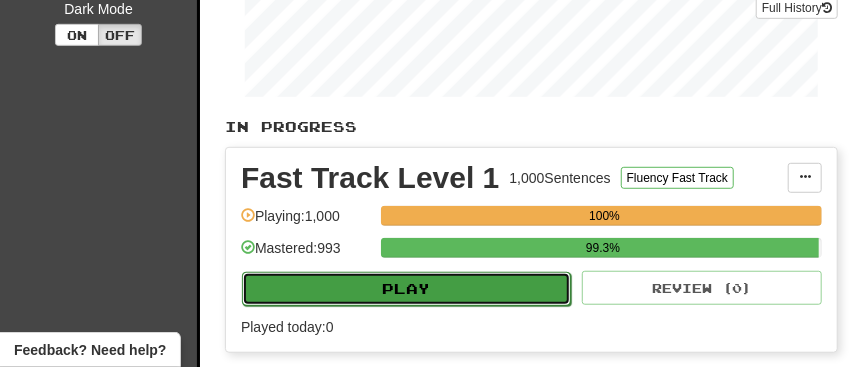 select on "**" 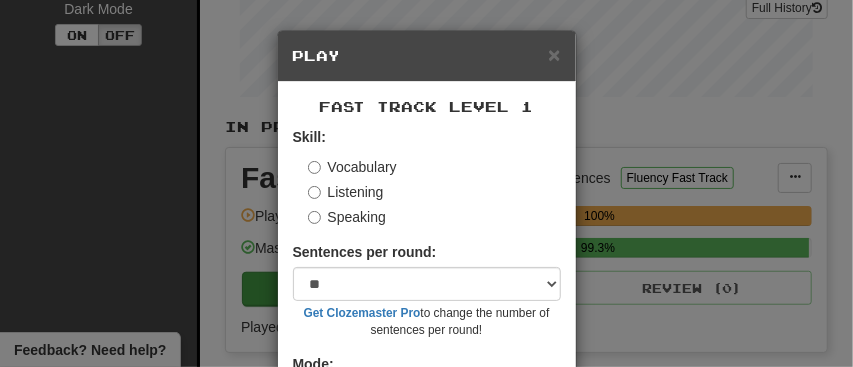 scroll, scrollTop: 178, scrollLeft: 0, axis: vertical 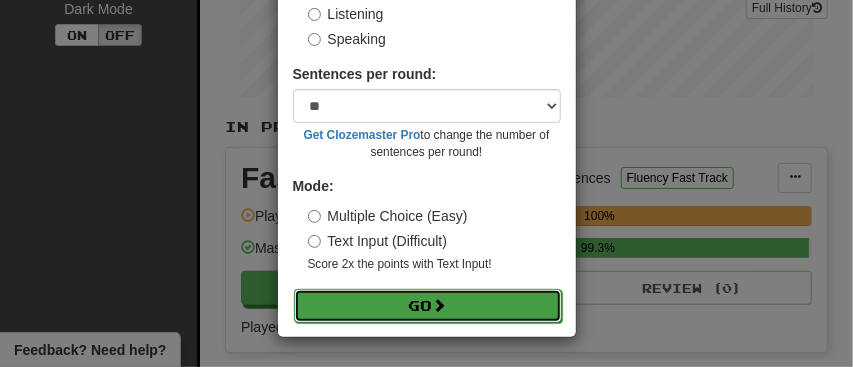 click on "Go" at bounding box center [428, 306] 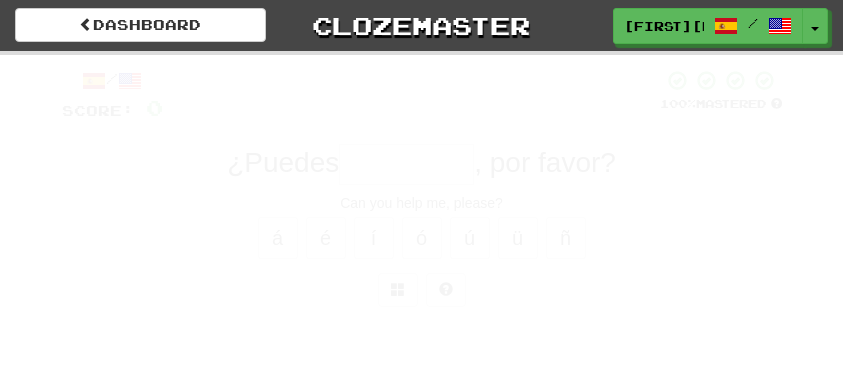scroll, scrollTop: 0, scrollLeft: 0, axis: both 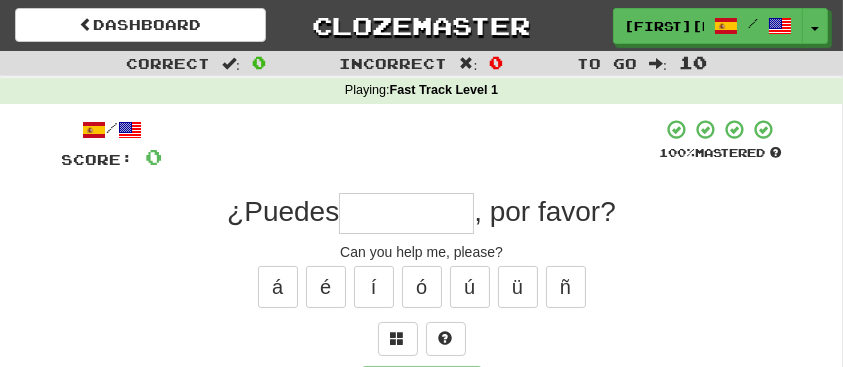 drag, startPoint x: 791, startPoint y: 30, endPoint x: 852, endPoint y: -28, distance: 84.17244 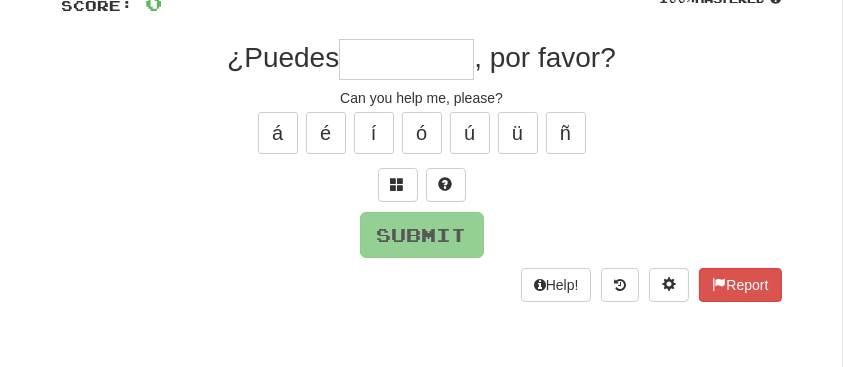 scroll, scrollTop: 152, scrollLeft: 0, axis: vertical 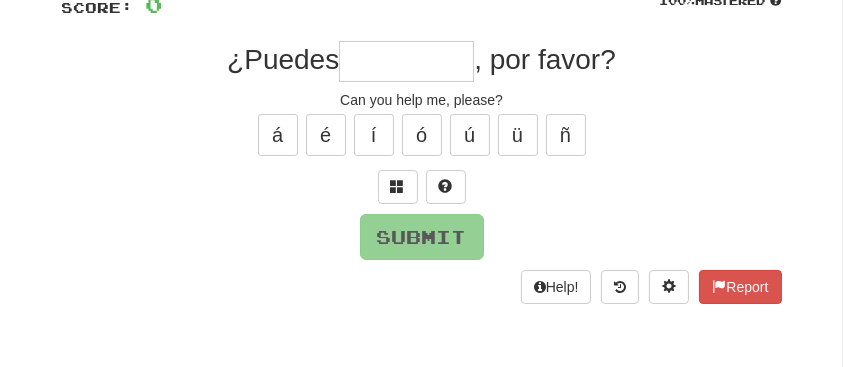 click at bounding box center [406, 61] 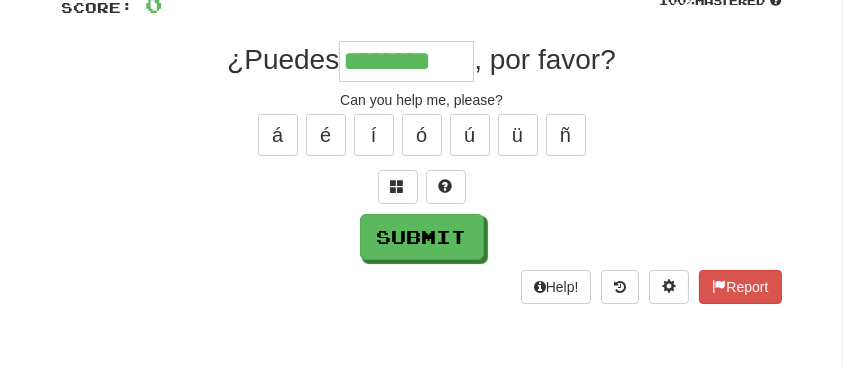 type on "********" 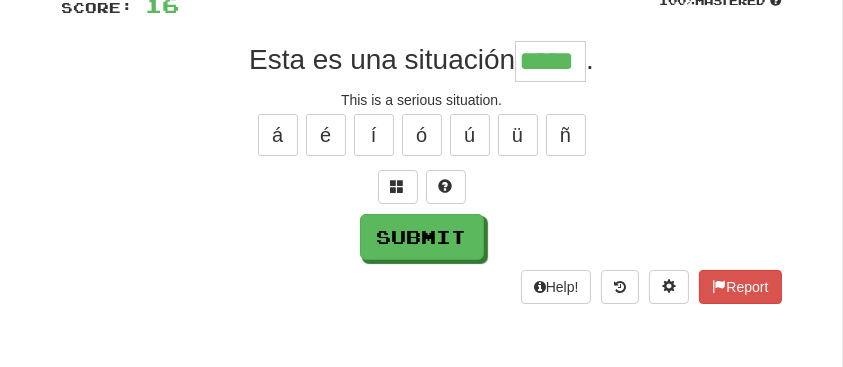type on "*****" 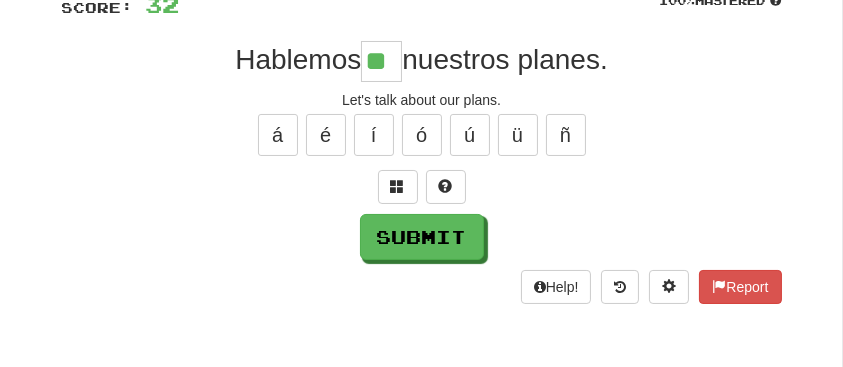 type on "**" 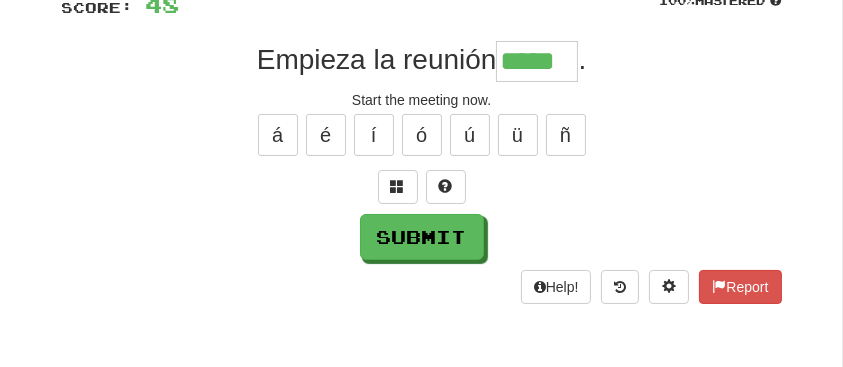 type on "*****" 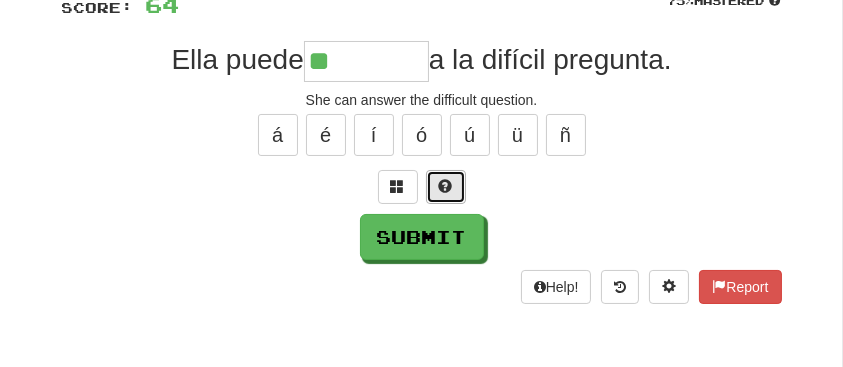 click at bounding box center [446, 186] 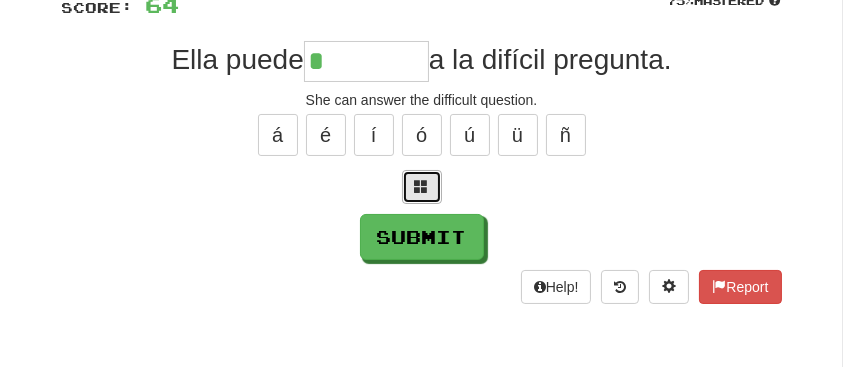 click at bounding box center [422, 186] 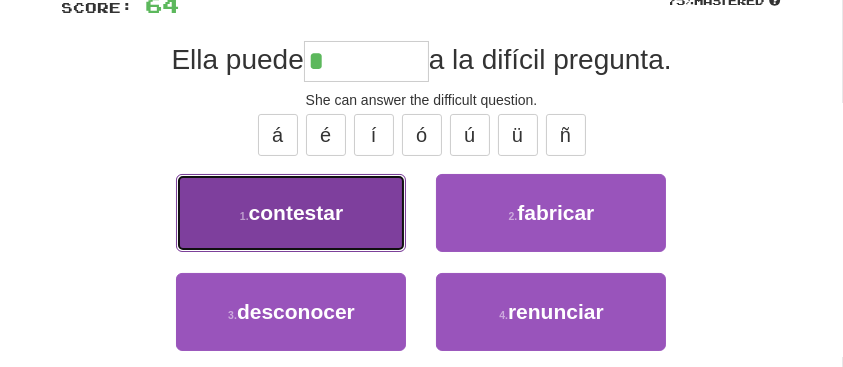 click on "contestar" at bounding box center [296, 212] 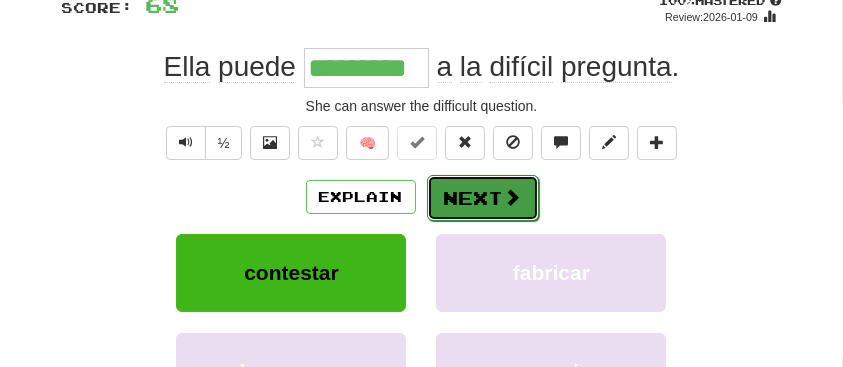 click on "Next" at bounding box center [483, 198] 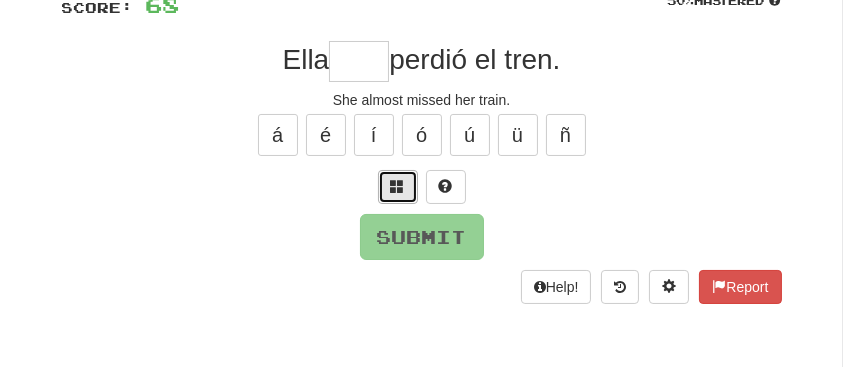 click at bounding box center (398, 186) 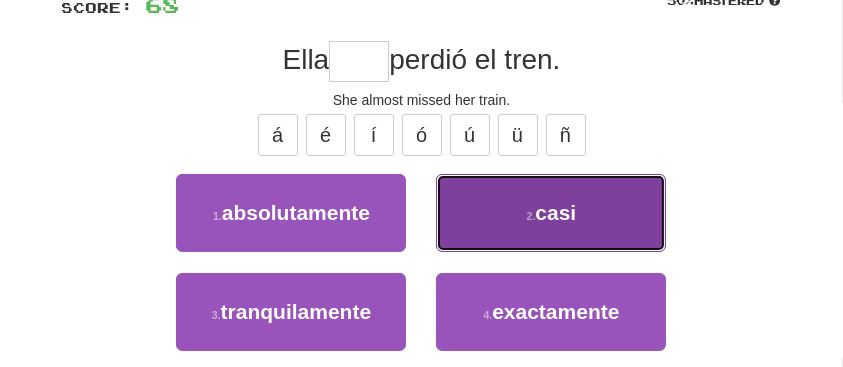 click on "casi" at bounding box center (555, 212) 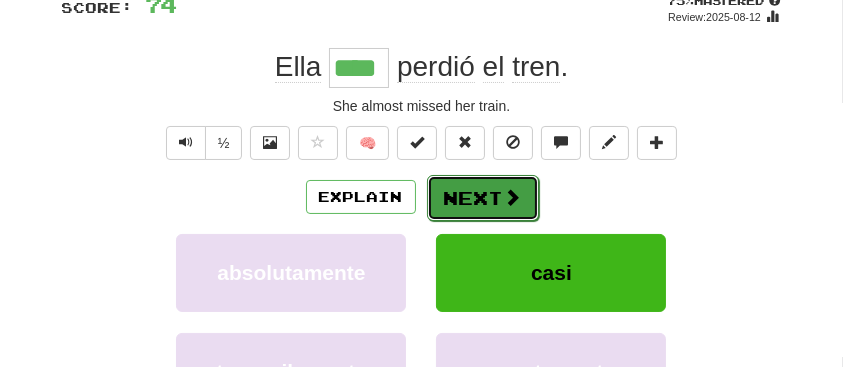 click on "Next" at bounding box center [483, 198] 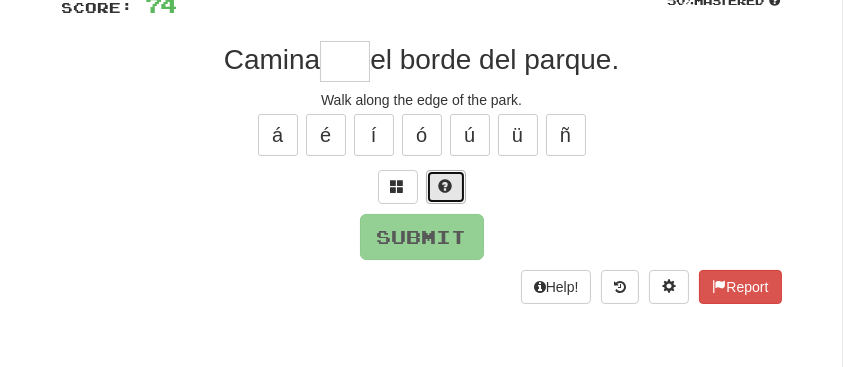 click at bounding box center (446, 187) 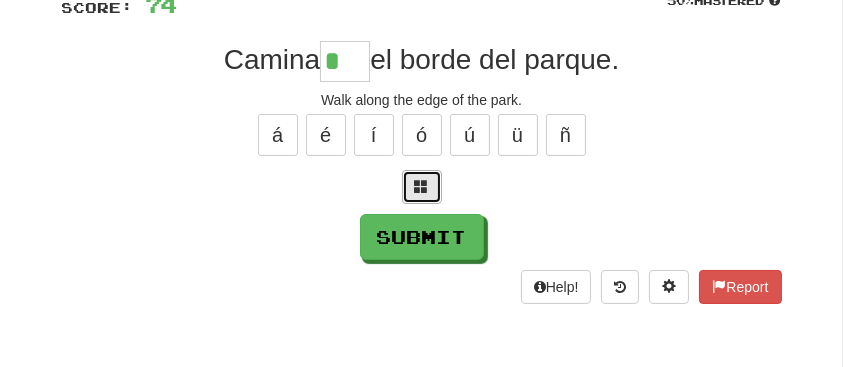 click at bounding box center (422, 186) 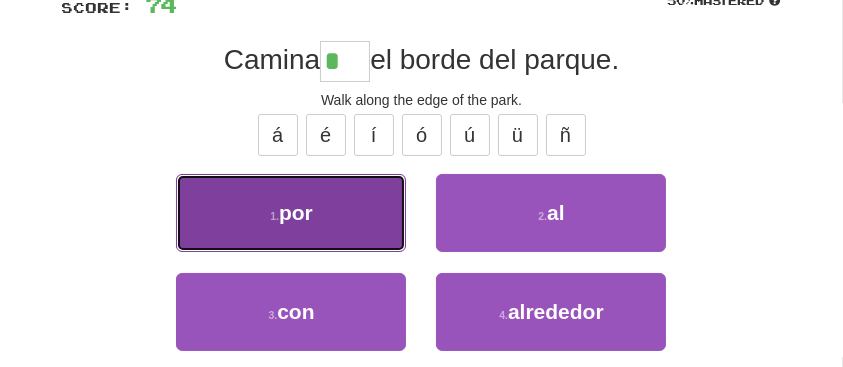 click on "1 .  por" at bounding box center (291, 213) 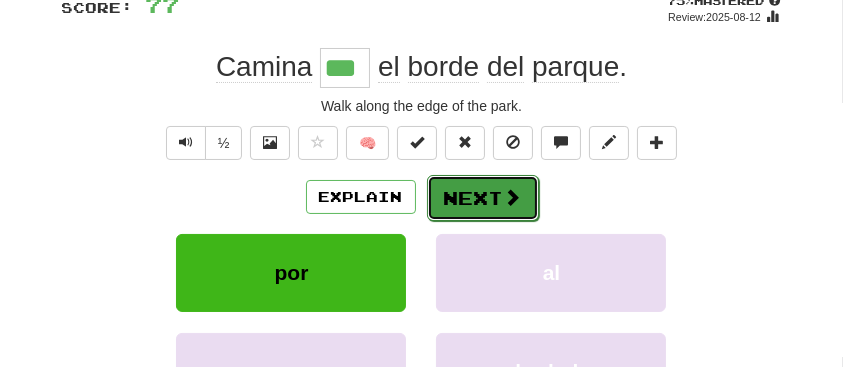 click on "Next" at bounding box center (483, 198) 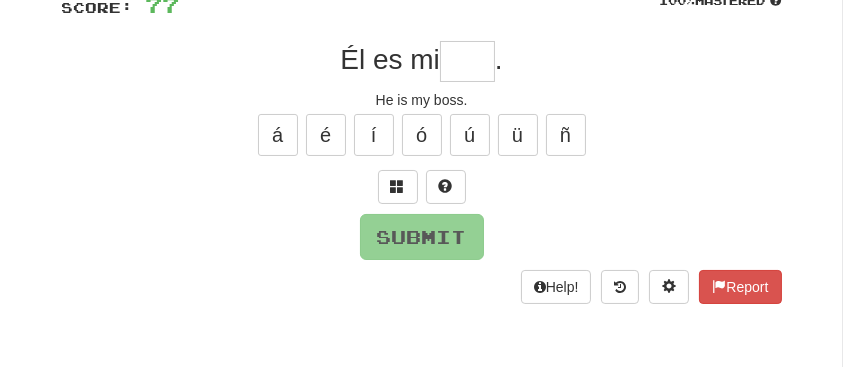 type on "*" 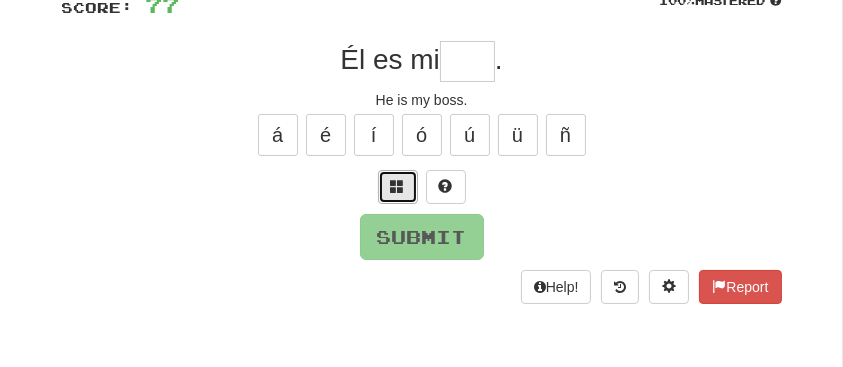 click at bounding box center [398, 187] 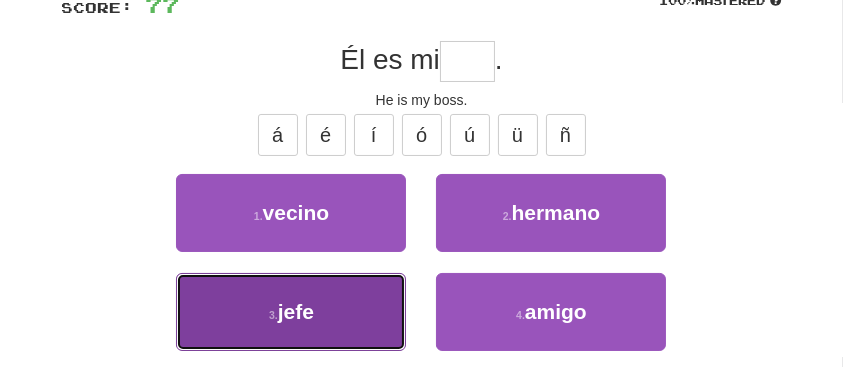 click on "3 .  jefe" at bounding box center [291, 312] 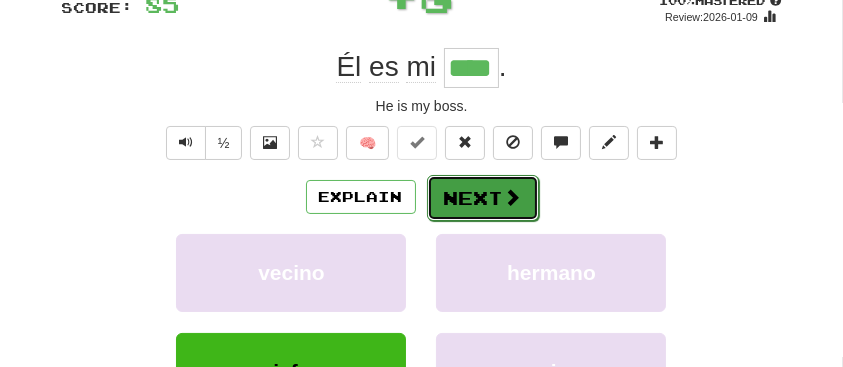 click on "Next" at bounding box center [483, 198] 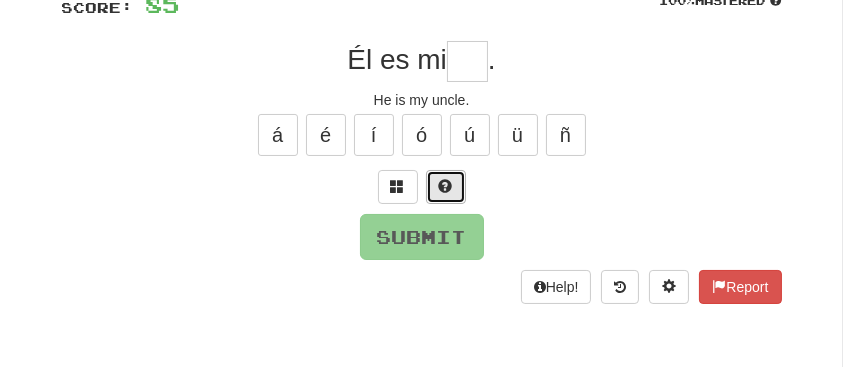click at bounding box center [446, 187] 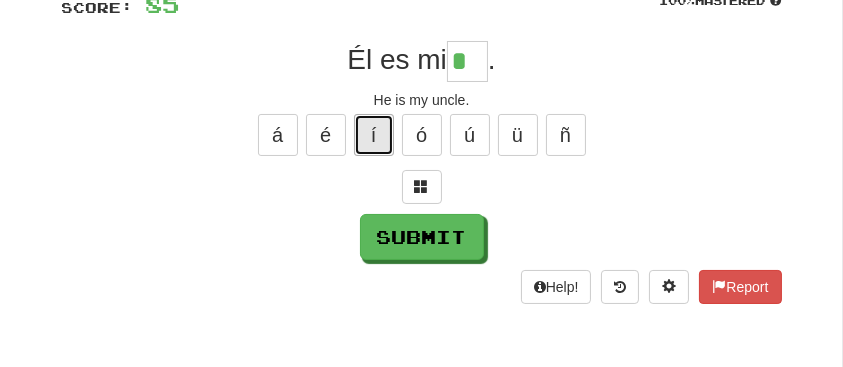 click on "í" at bounding box center (374, 135) 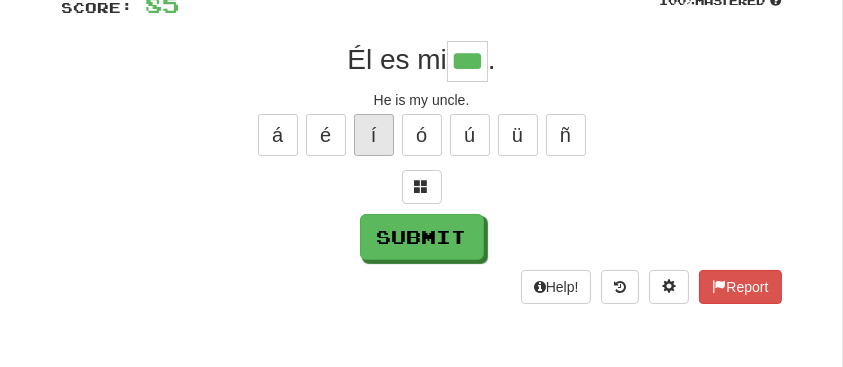 type on "***" 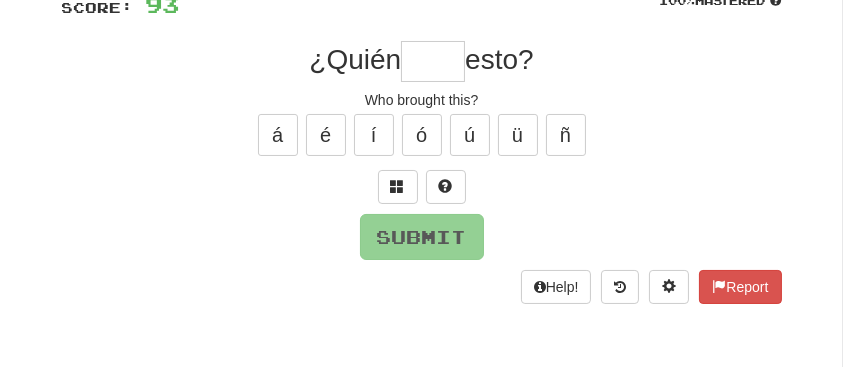 type on "*" 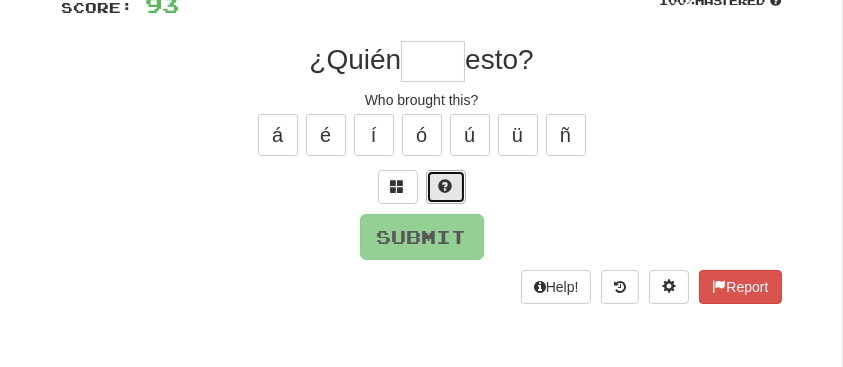 click at bounding box center (446, 186) 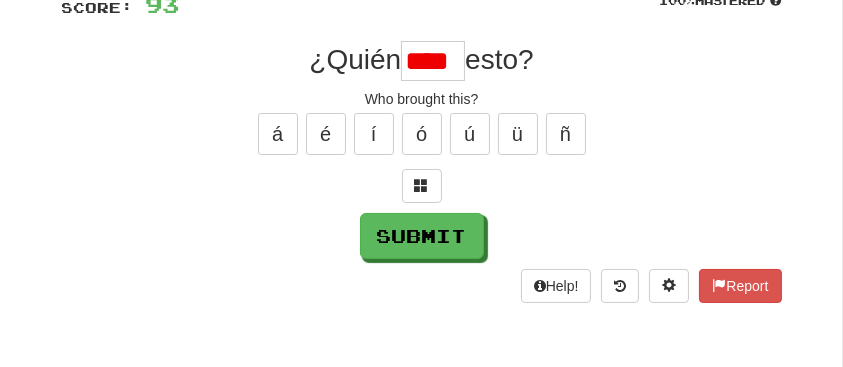 scroll, scrollTop: 0, scrollLeft: 0, axis: both 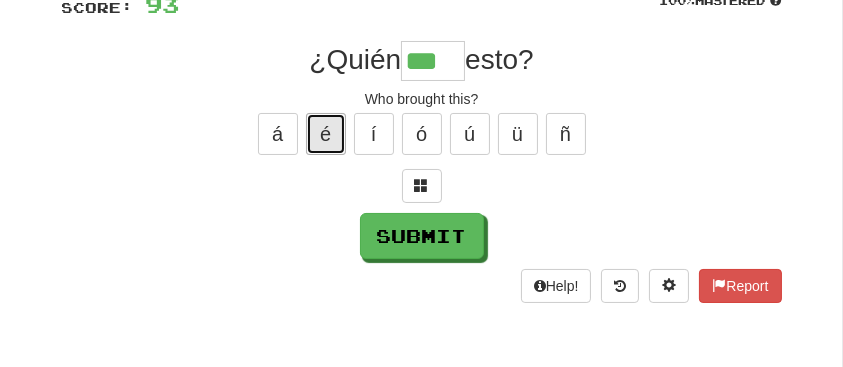 click on "é" at bounding box center (326, 134) 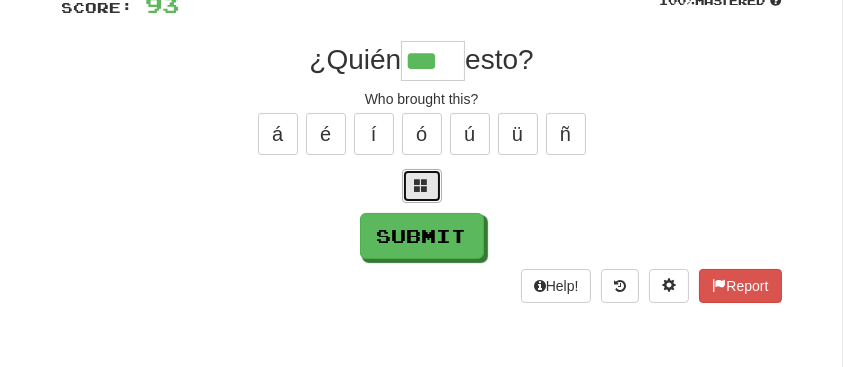 click at bounding box center (422, 185) 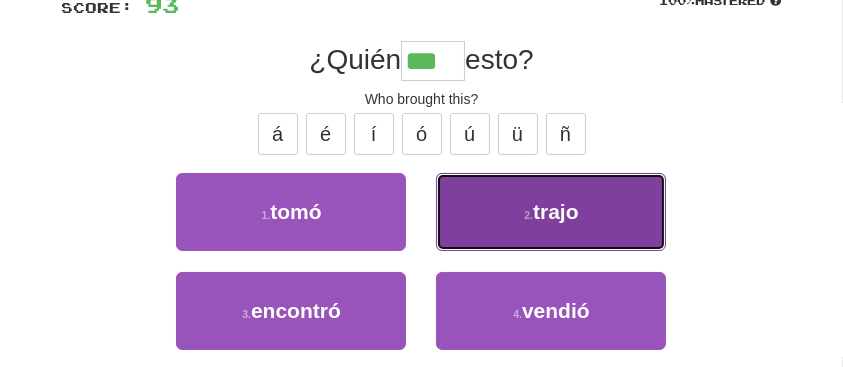 click on "2 .  trajo" at bounding box center (551, 212) 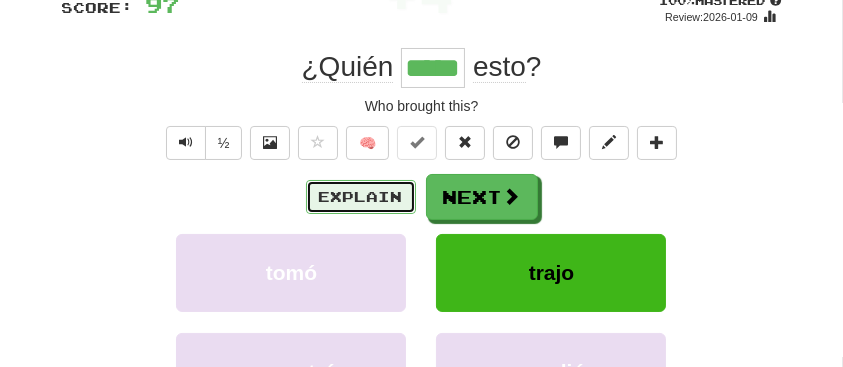 click on "Explain" at bounding box center (361, 197) 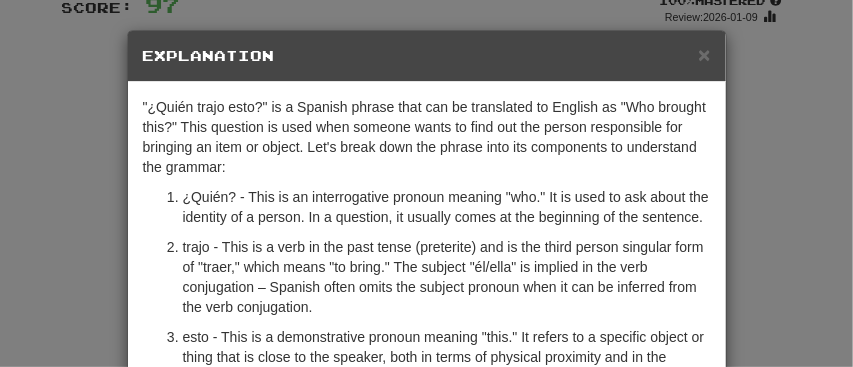 click on "× Explanation "¿Quién trajo esto?" is a Spanish phrase that can be translated to English as "Who brought this?" This question is used when someone wants to find out the person responsible for bringing an item or object. Let's break down the phrase into its components to understand the grammar:
¿Quién? - This is an interrogative pronoun meaning "who." It is used to ask about the identity of a person. In a question, it usually comes at the beginning of the sentence.
trajo - This is a verb in the past tense (preterite) and is the third person singular form of "traer," which means "to bring." The subject "él/ella" is implied in the verb conjugation – Spanish often omits the subject pronoun when it can be inferred from the verb conjugation.
esto - This is a demonstrative pronoun meaning "this." It refers to a specific object or thing that is close to the speaker, both in terms of physical proximity and in the context of the conversation.
Let us know ! Close" at bounding box center [426, 183] 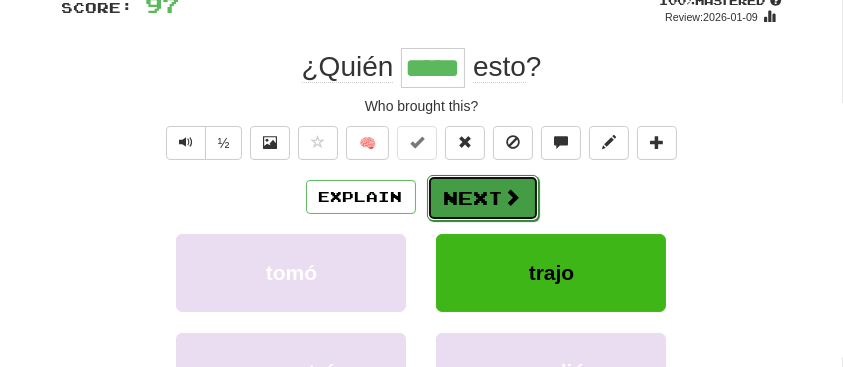 click at bounding box center (513, 197) 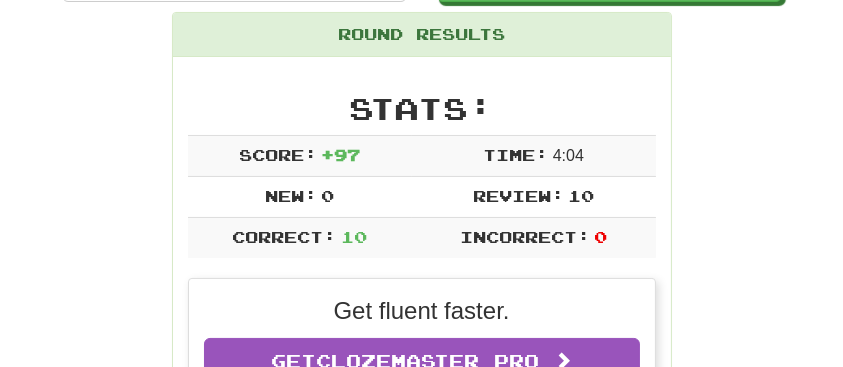 scroll, scrollTop: 240, scrollLeft: 0, axis: vertical 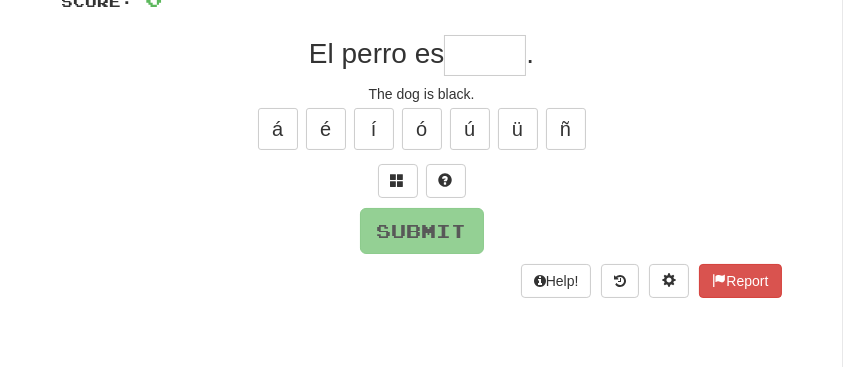 type on "*" 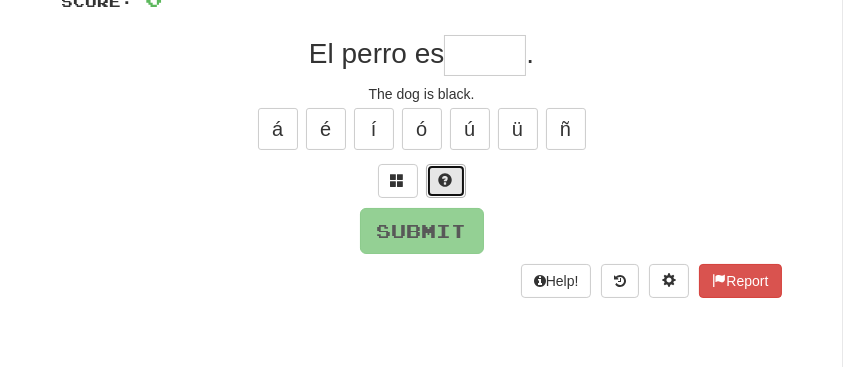 click at bounding box center [446, 181] 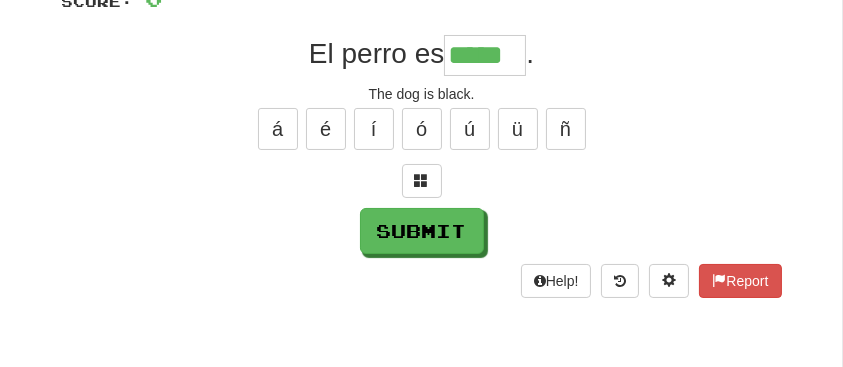 type on "*****" 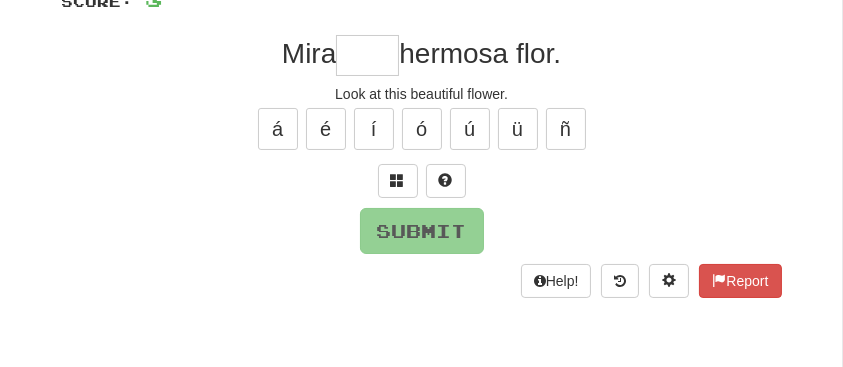 type on "*" 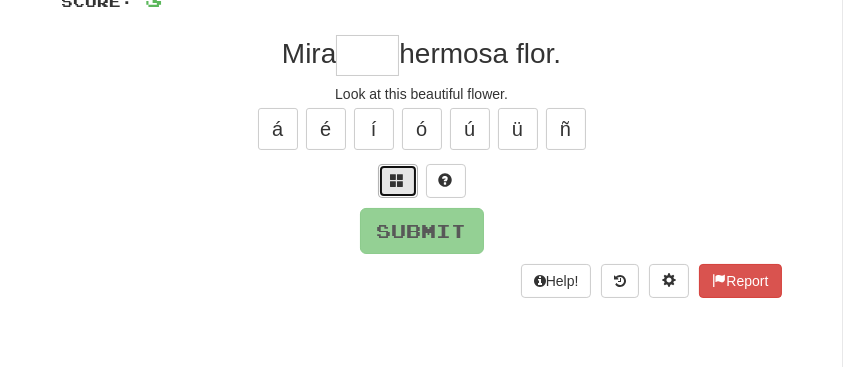 click at bounding box center (398, 180) 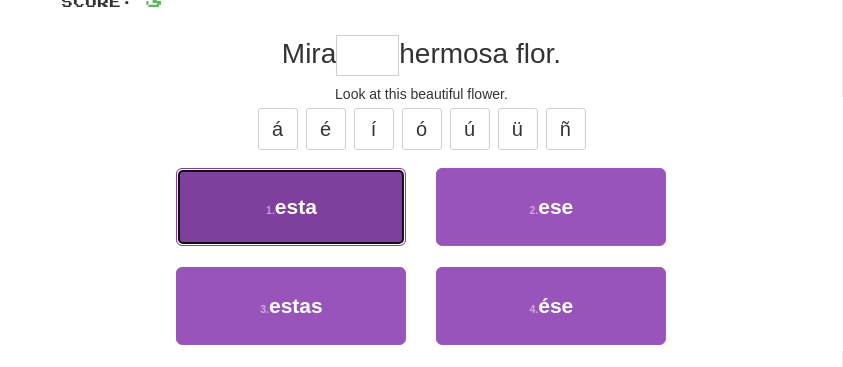 click on "1 .  esta" at bounding box center [291, 207] 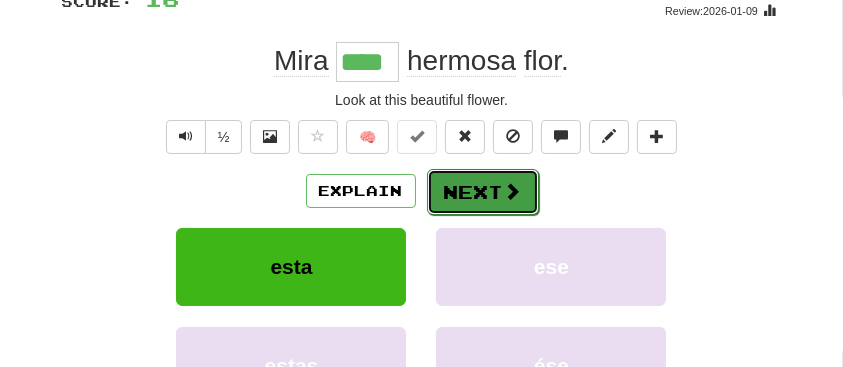 click on "Next" at bounding box center [483, 192] 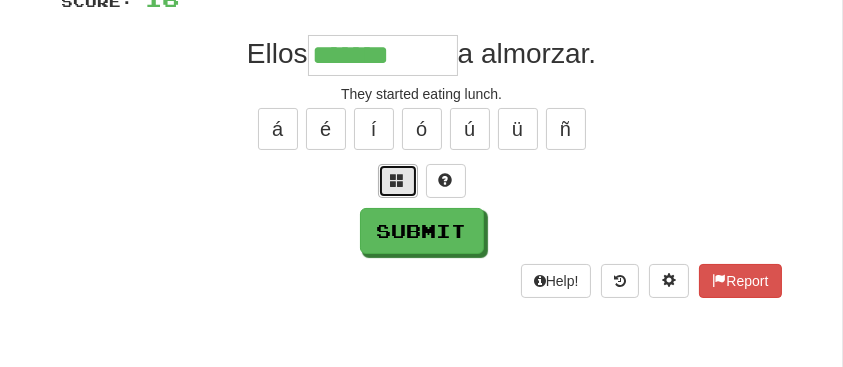 click at bounding box center [398, 180] 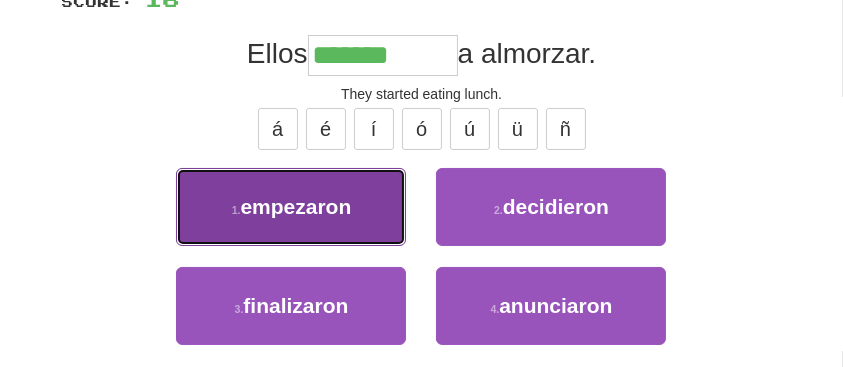 click on "1 .  empezaron" at bounding box center (291, 207) 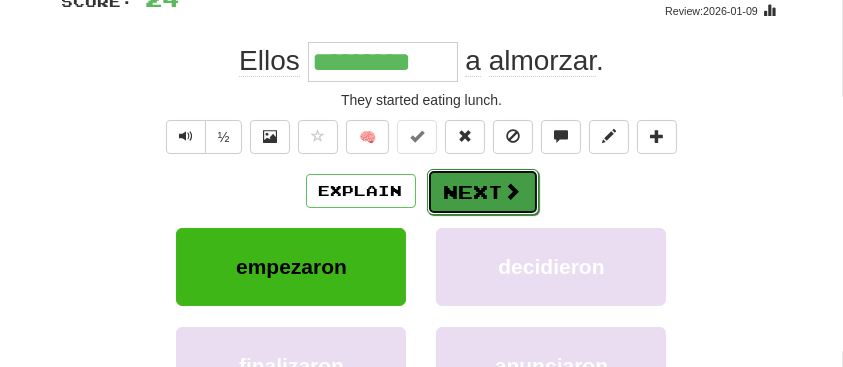 click at bounding box center [513, 191] 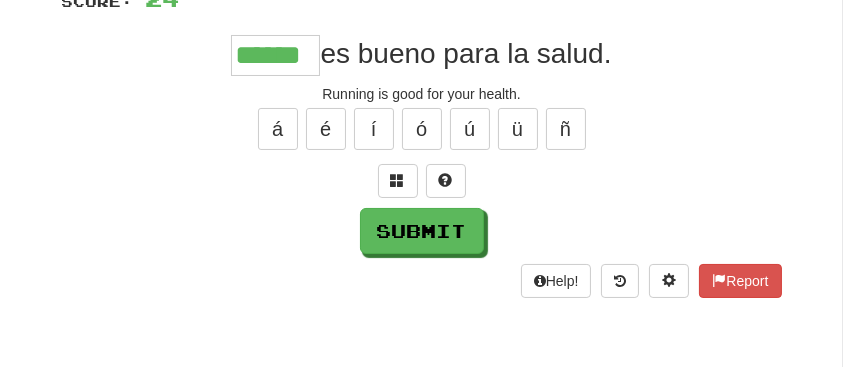 type on "******" 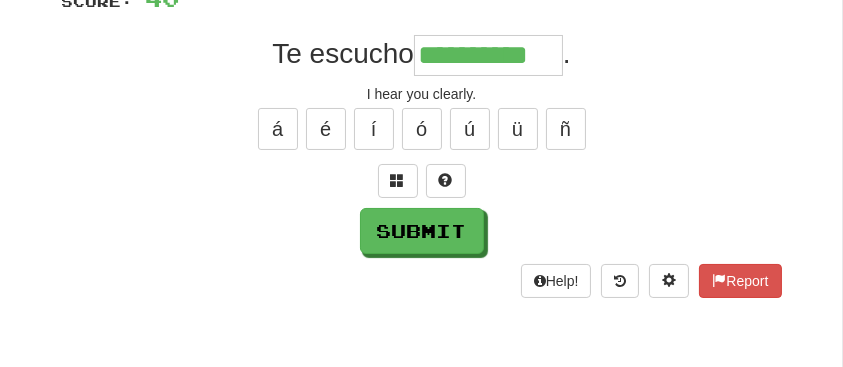 type on "**********" 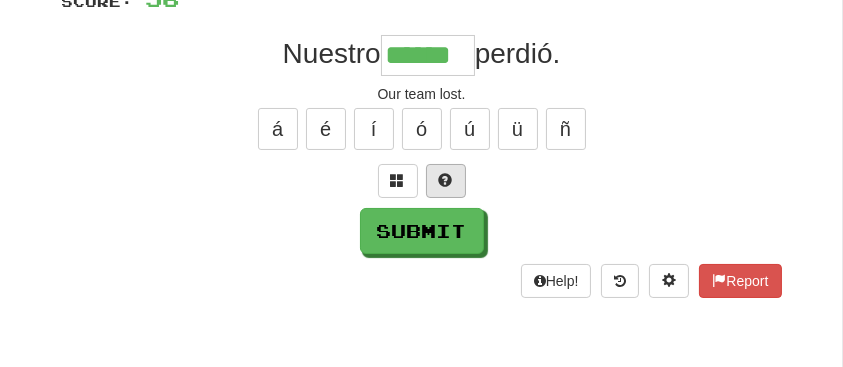 type on "******" 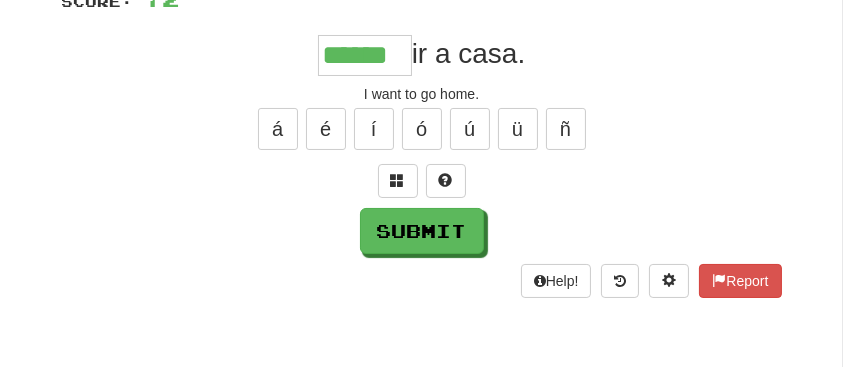 type on "******" 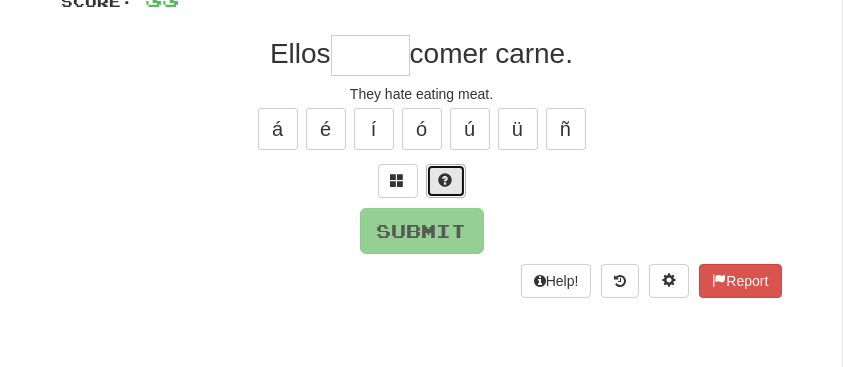 click at bounding box center [446, 180] 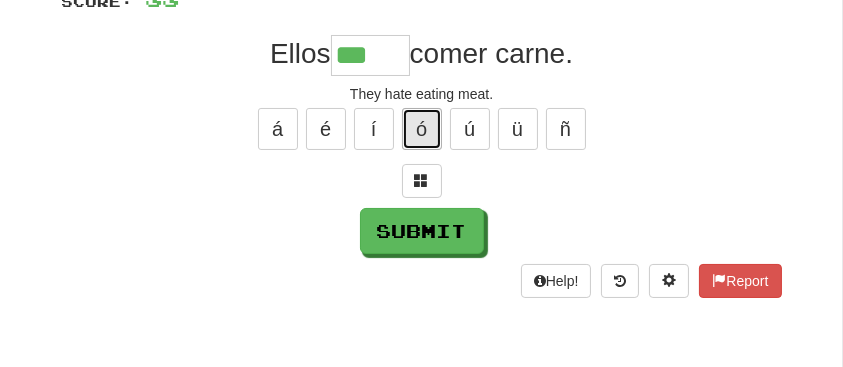 click on "ó" at bounding box center (422, 129) 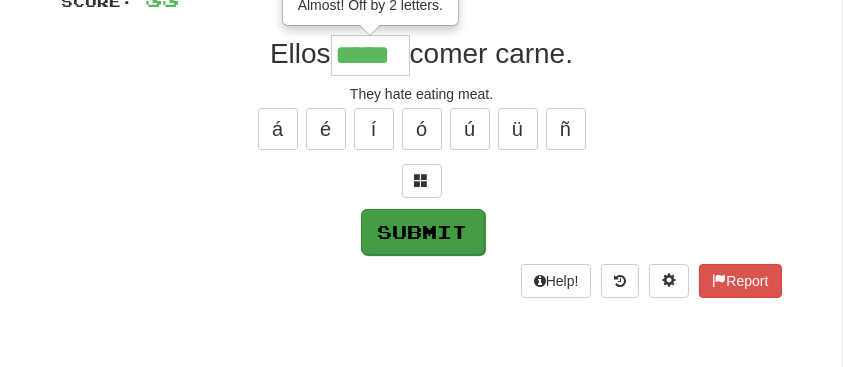 type on "*****" 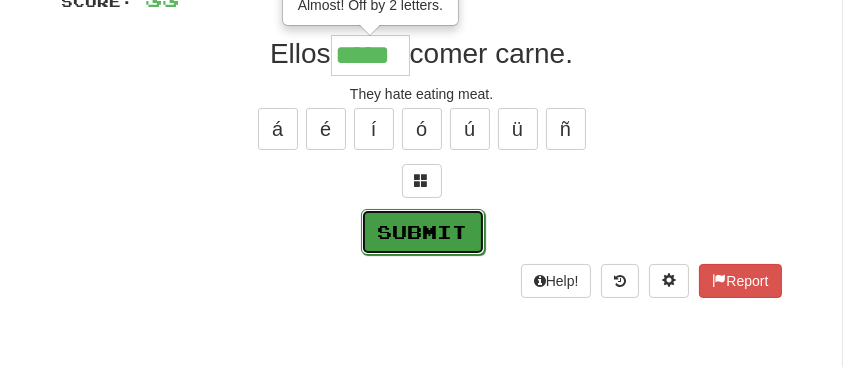 click on "Submit" at bounding box center [423, 232] 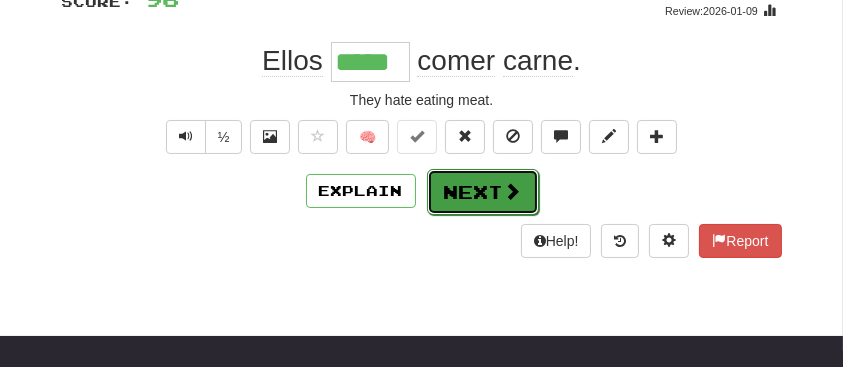 click on "Next" at bounding box center [483, 192] 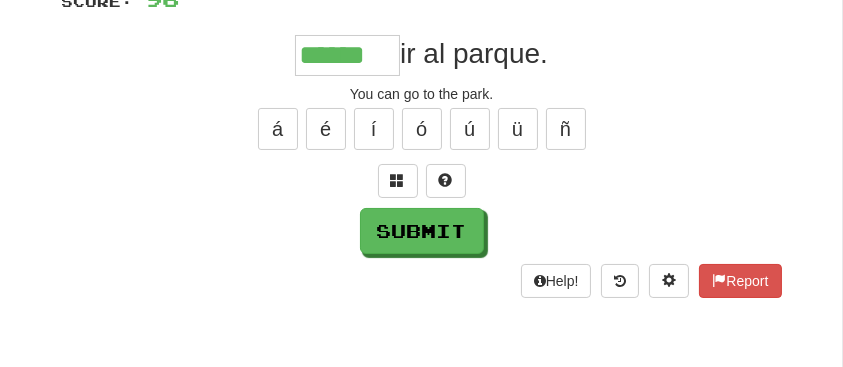 type on "******" 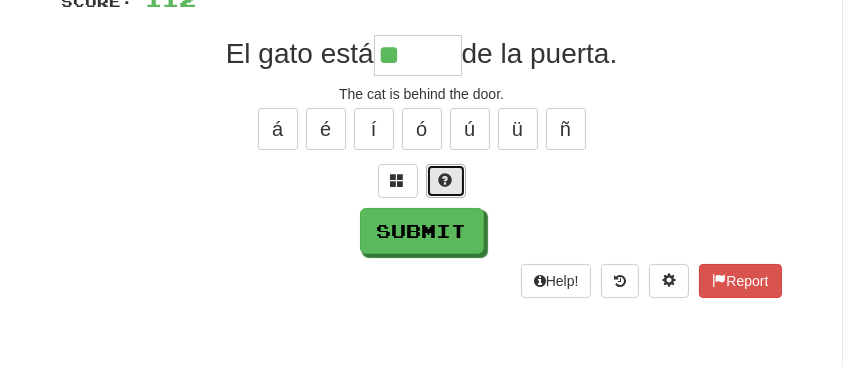 click at bounding box center (446, 180) 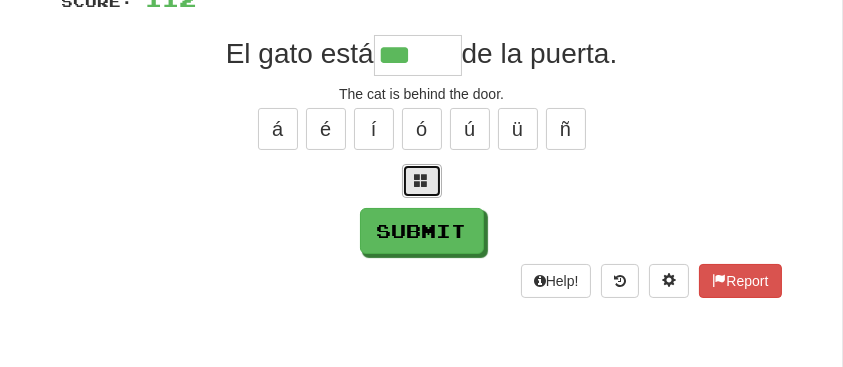click at bounding box center (422, 180) 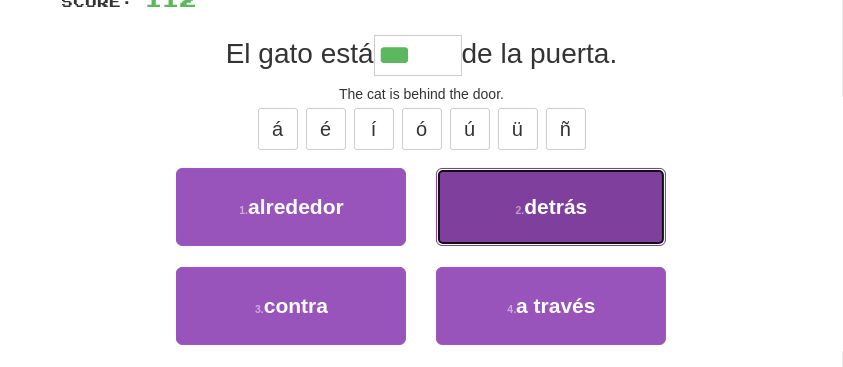 click on "detrás" at bounding box center (555, 206) 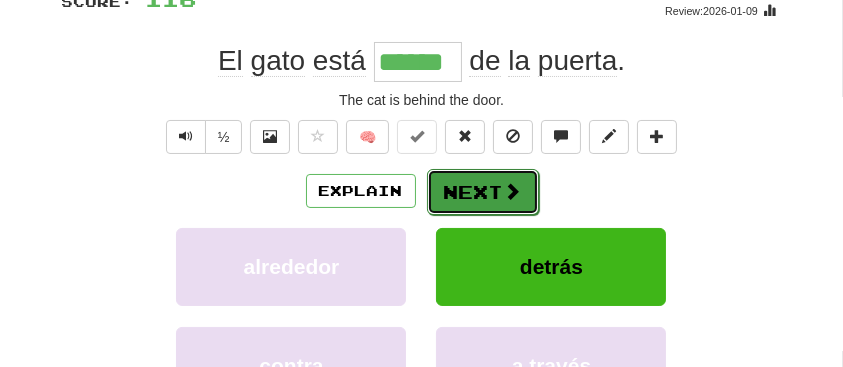 click at bounding box center [513, 191] 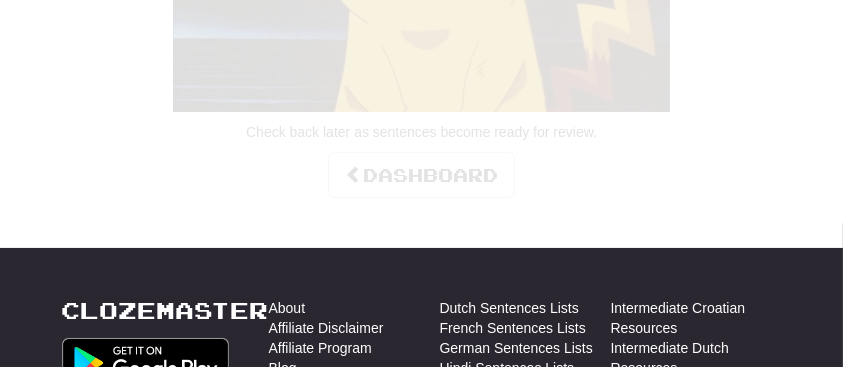 scroll, scrollTop: 246, scrollLeft: 0, axis: vertical 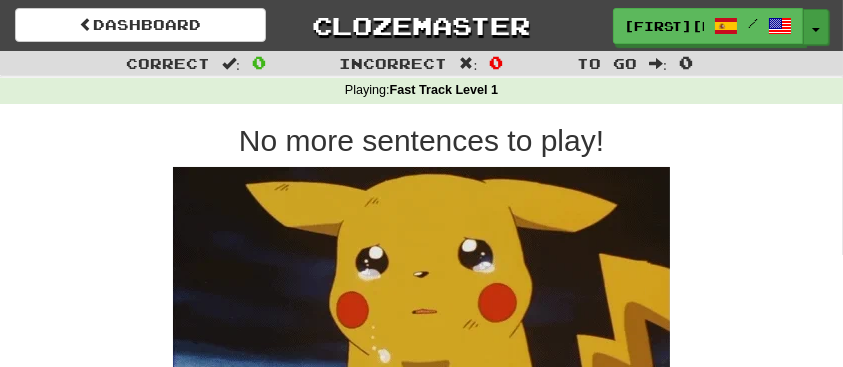 click on "Toggle Dropdown" at bounding box center (816, 27) 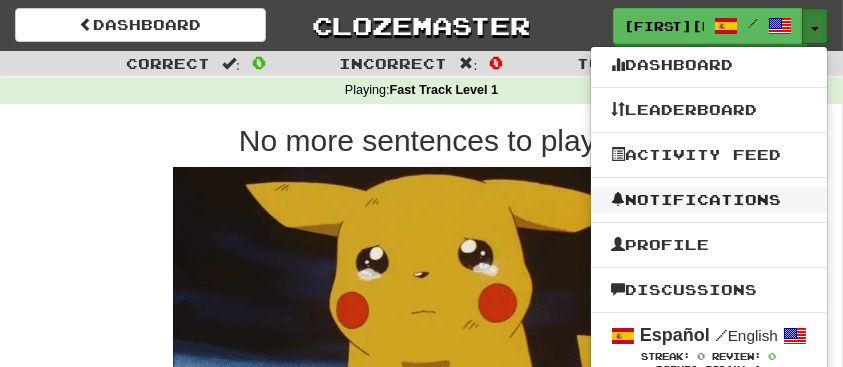 type 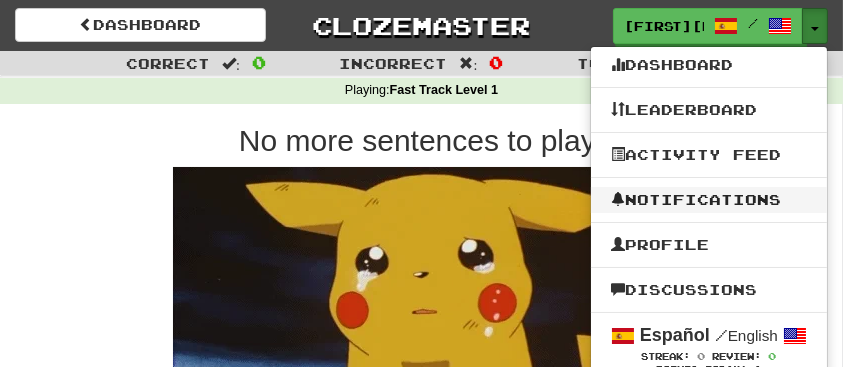 scroll, scrollTop: 321, scrollLeft: 0, axis: vertical 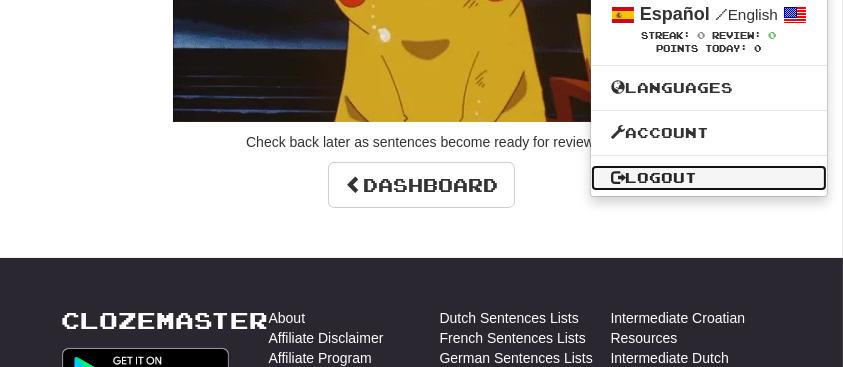 click on "Logout" at bounding box center (709, 178) 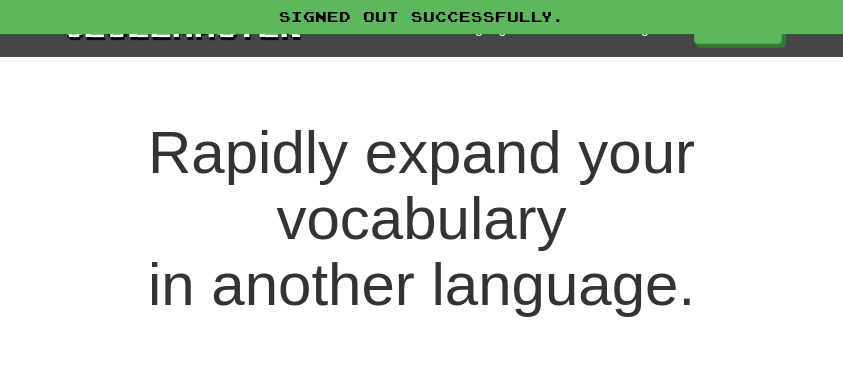 scroll, scrollTop: 0, scrollLeft: 0, axis: both 